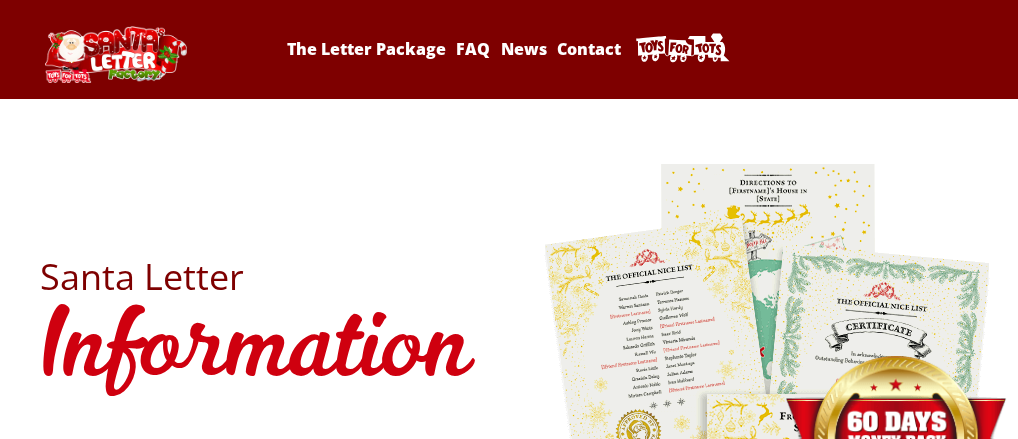 scroll, scrollTop: 0, scrollLeft: 0, axis: both 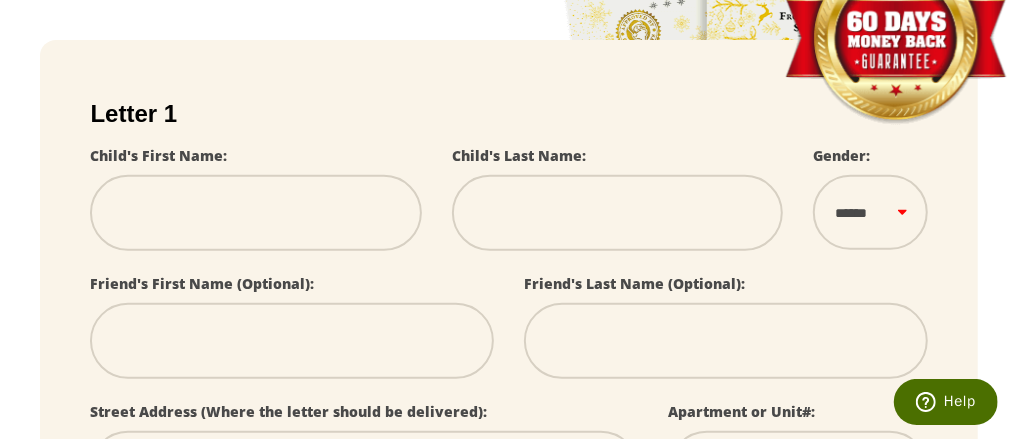 click at bounding box center (255, 213) 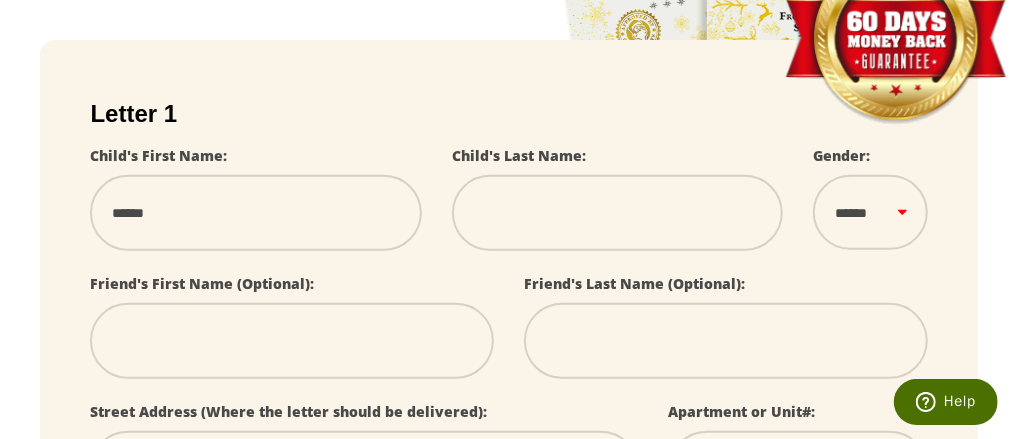 type on "*********" 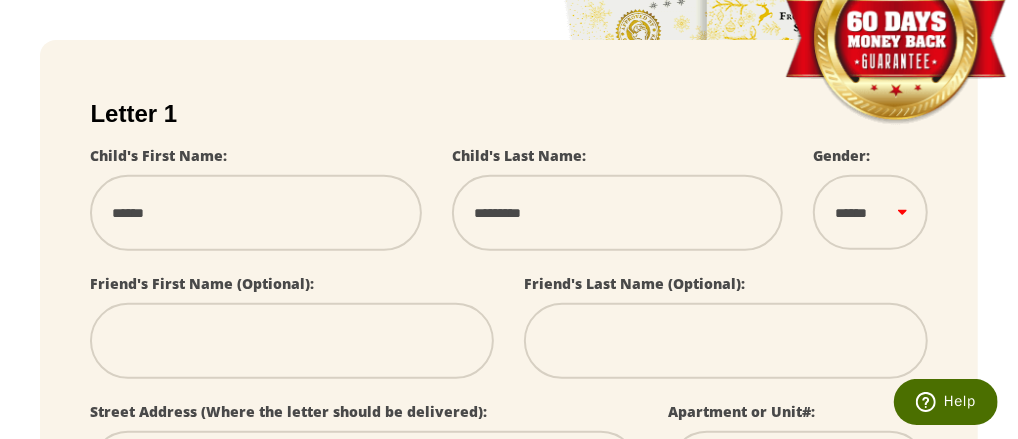 select 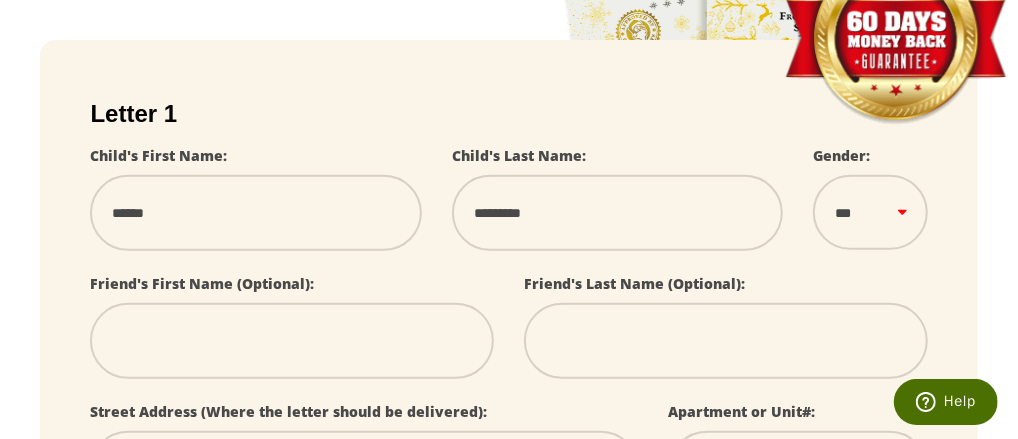 click on "******   ***   ****" at bounding box center [870, 212] 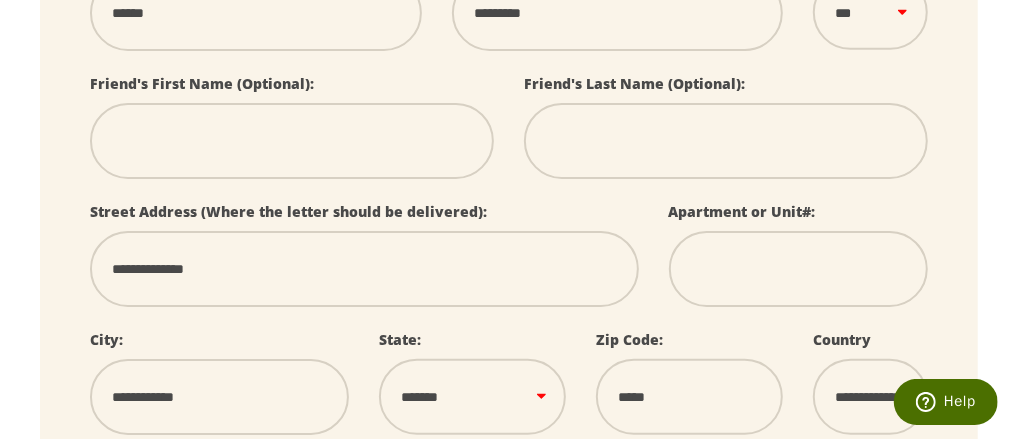 scroll, scrollTop: 700, scrollLeft: 0, axis: vertical 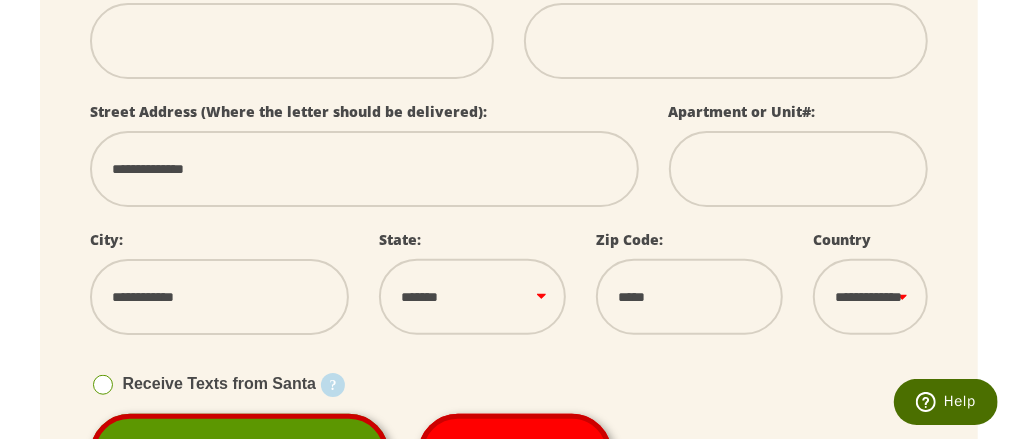 click on "**********" at bounding box center [364, 169] 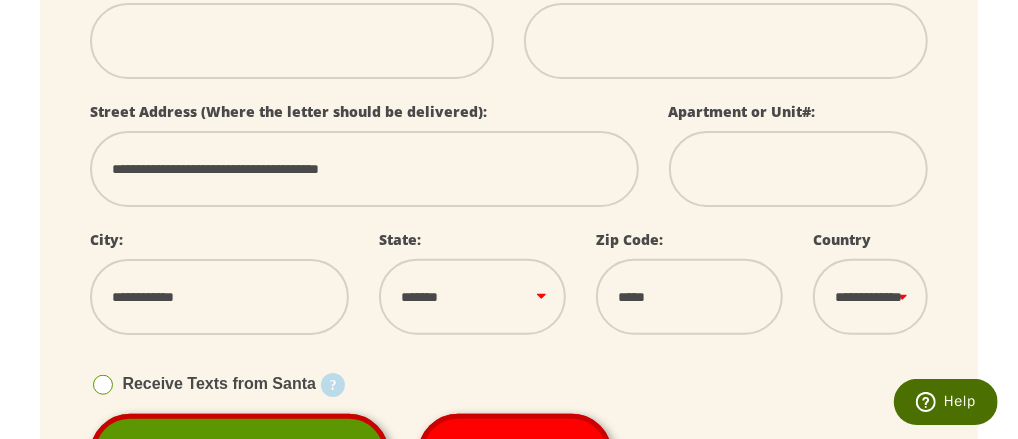 drag, startPoint x: 210, startPoint y: 166, endPoint x: 431, endPoint y: 168, distance: 221.00905 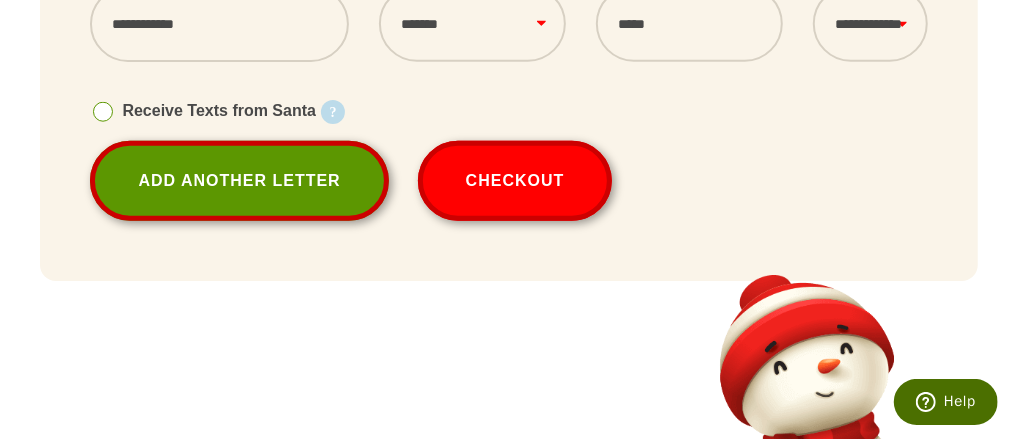 scroll, scrollTop: 1000, scrollLeft: 0, axis: vertical 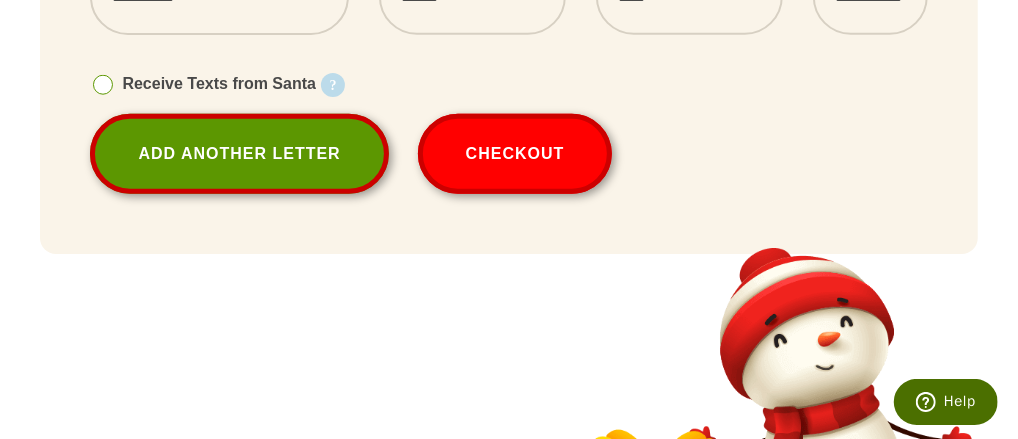 click at bounding box center (103, 85) 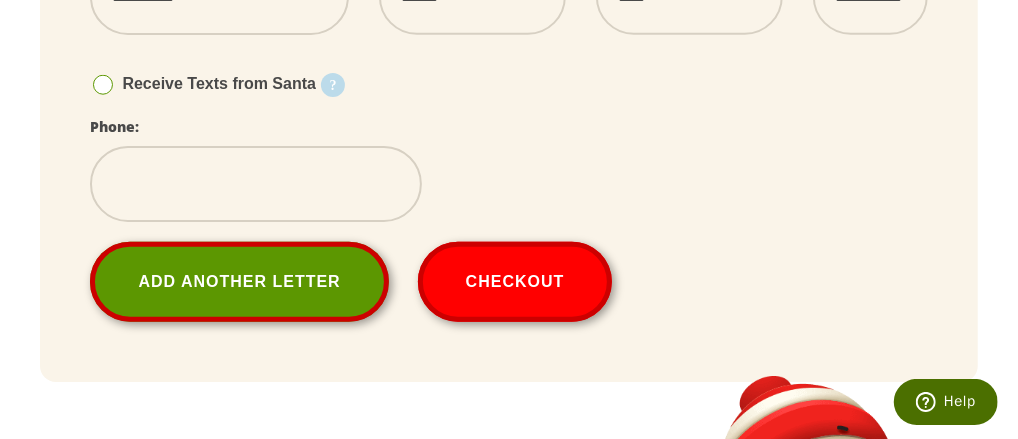 click at bounding box center (103, 85) 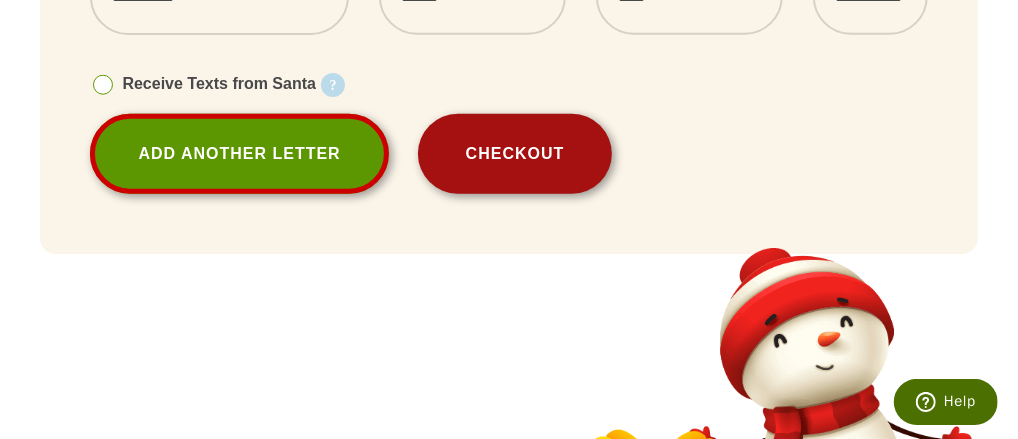 click on "Checkout" at bounding box center [515, 154] 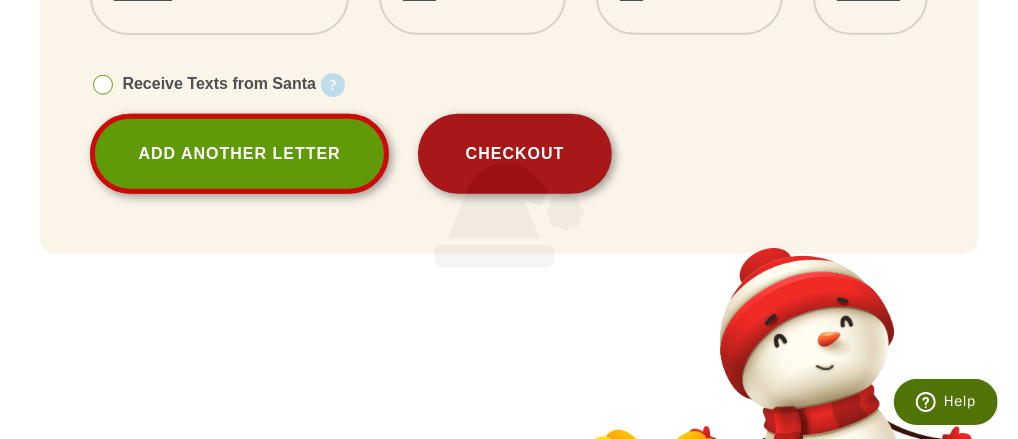 type on "**********" 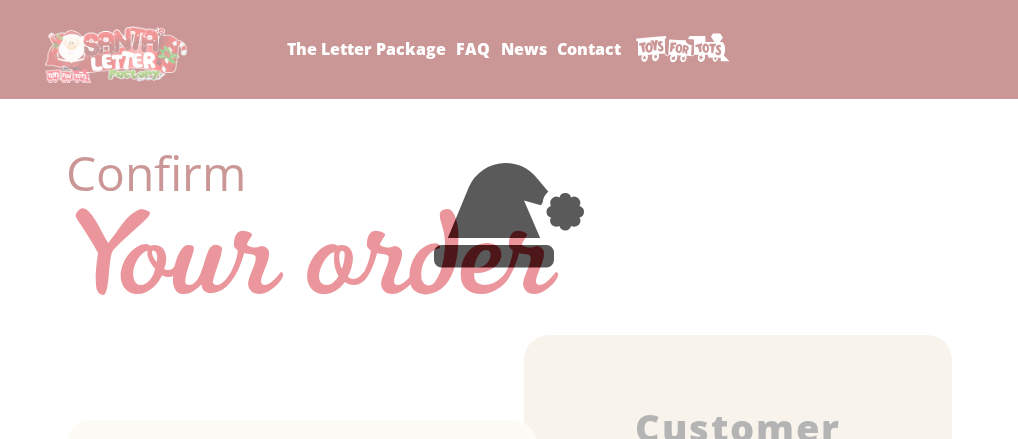scroll, scrollTop: 299, scrollLeft: 0, axis: vertical 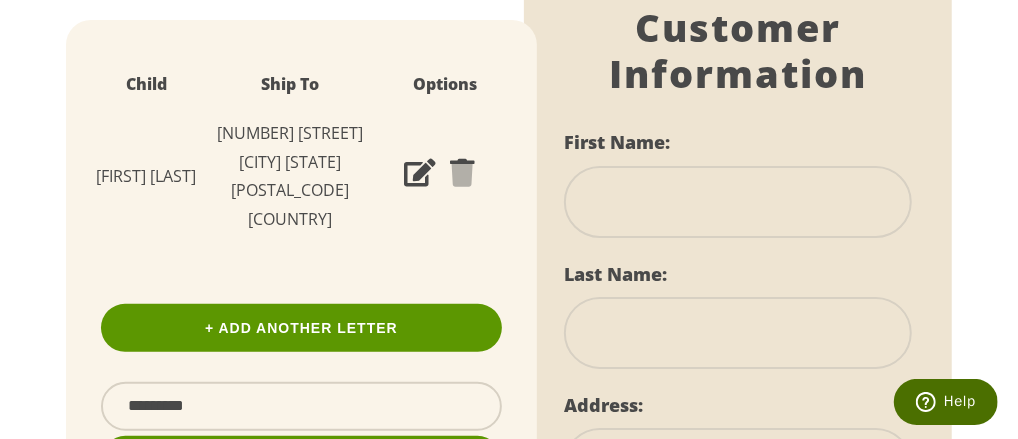 click at bounding box center (738, 202) 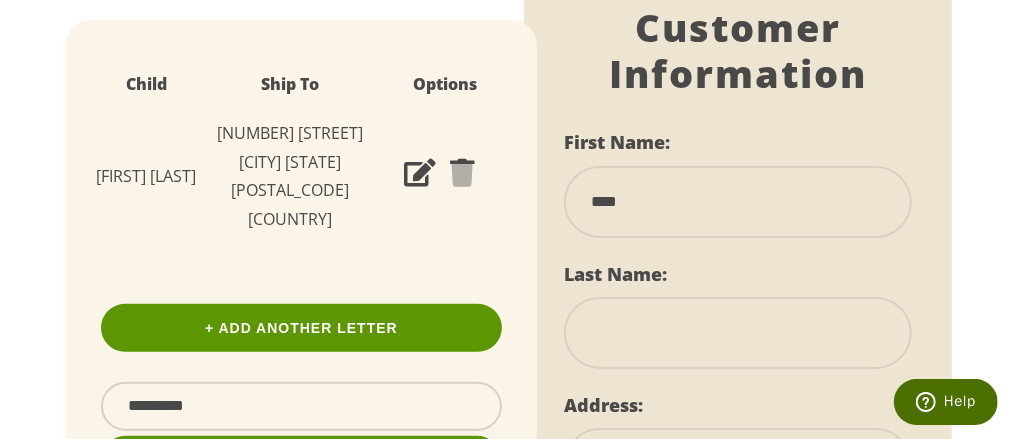 type on "********" 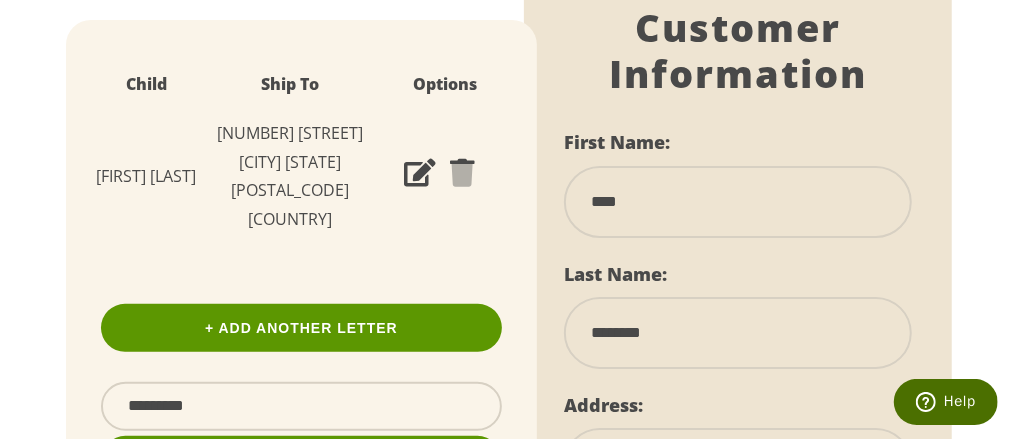 type on "**********" 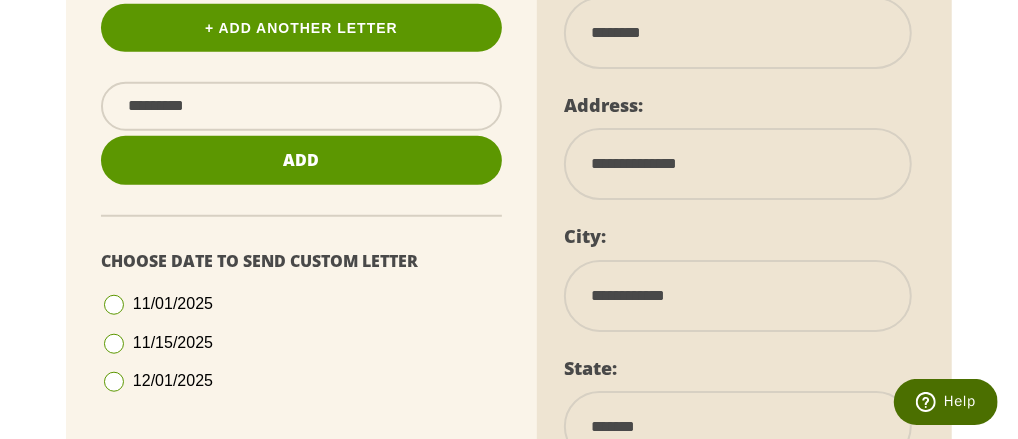 scroll, scrollTop: 800, scrollLeft: 0, axis: vertical 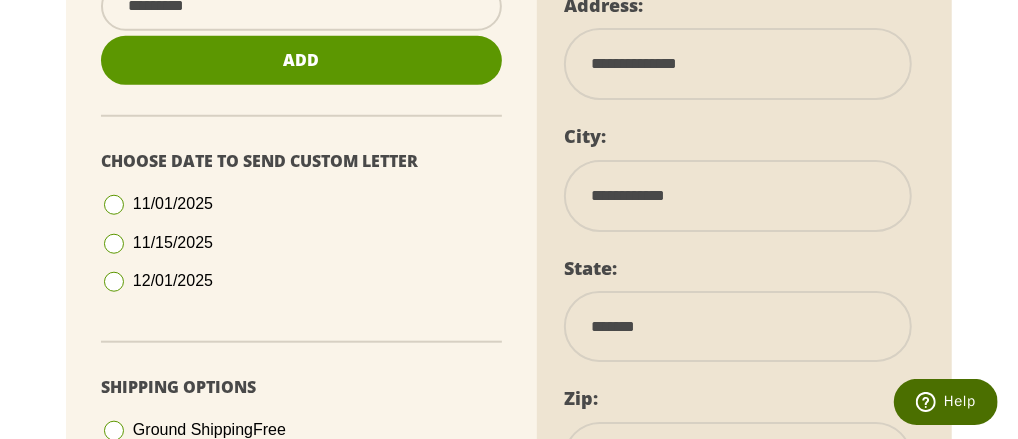 click at bounding box center [114, 282] 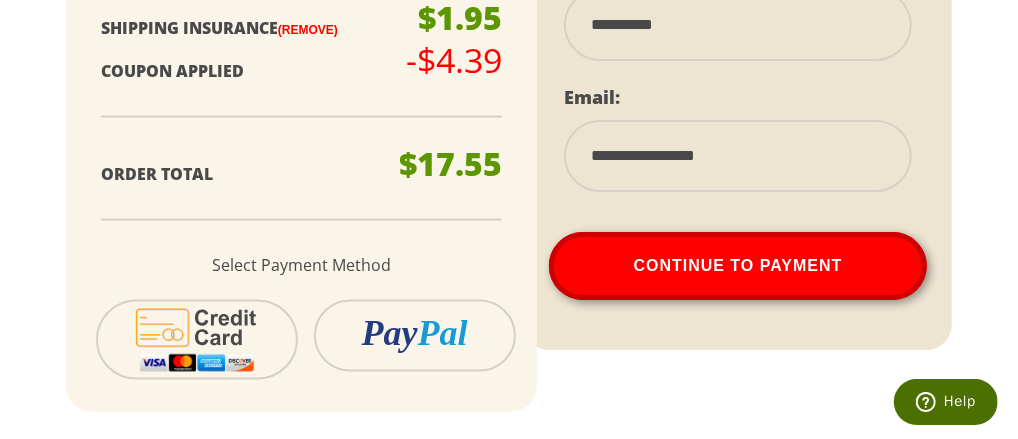scroll, scrollTop: 1500, scrollLeft: 0, axis: vertical 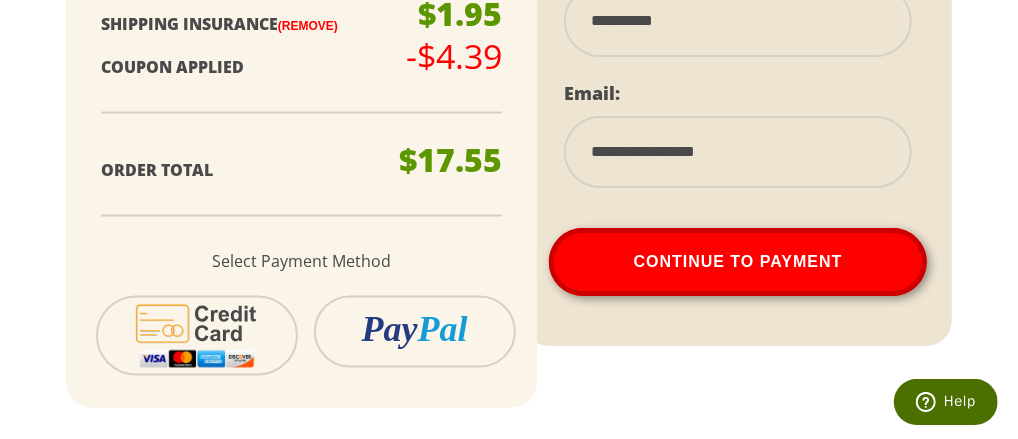 click on "Pay Pal" at bounding box center [416, 332] 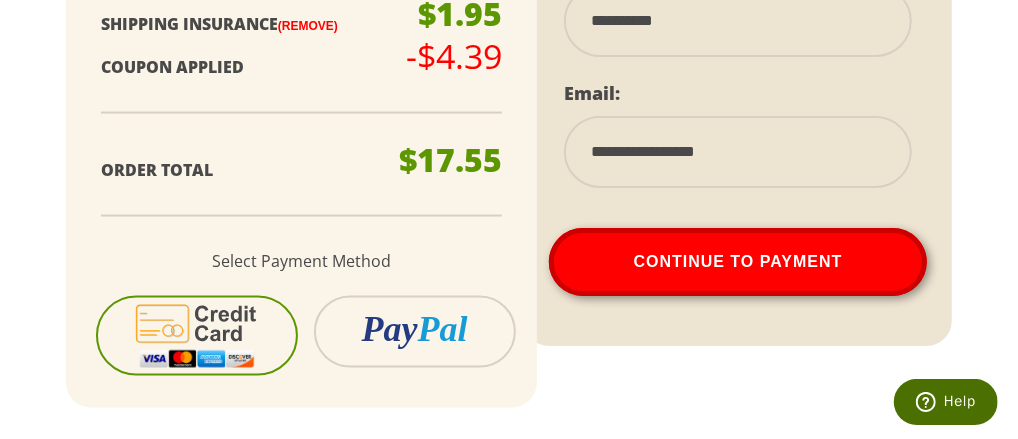 click at bounding box center (197, 336) 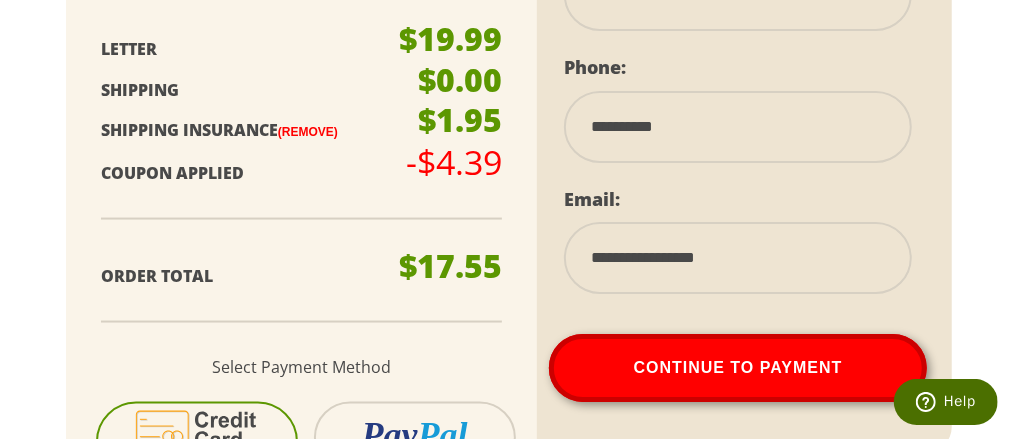scroll, scrollTop: 1434, scrollLeft: 0, axis: vertical 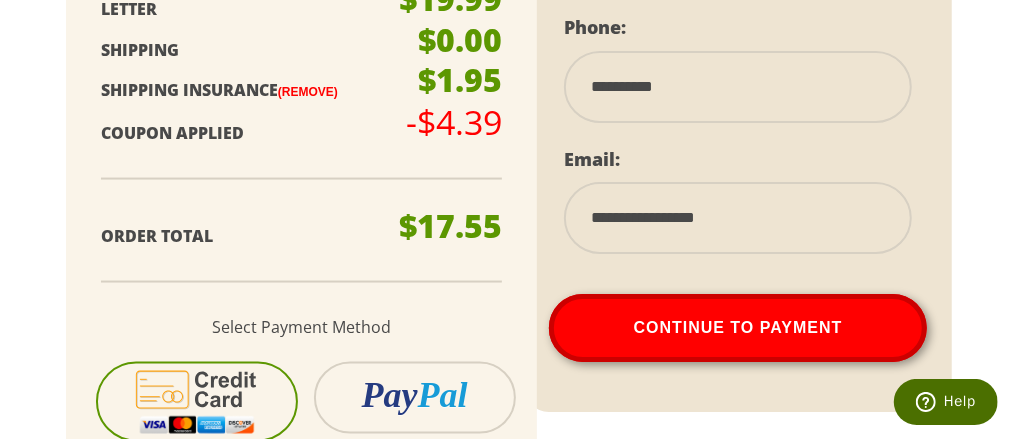 click at bounding box center (197, 402) 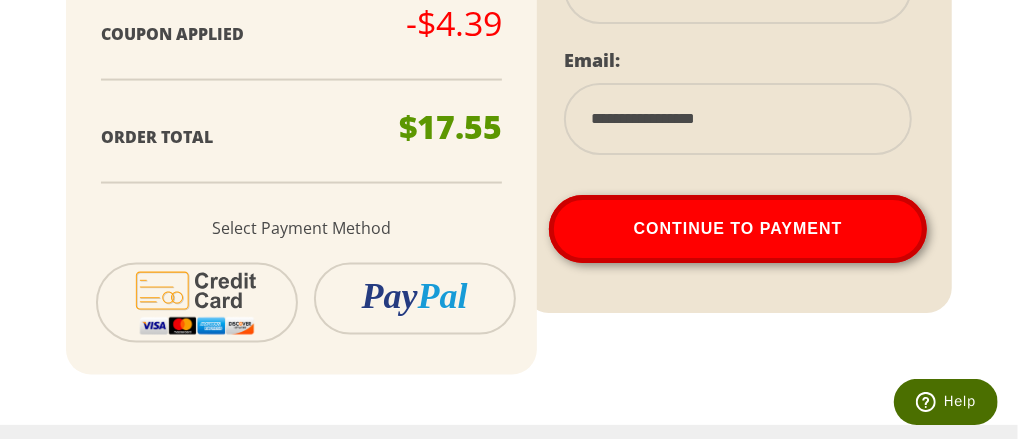 scroll, scrollTop: 1534, scrollLeft: 0, axis: vertical 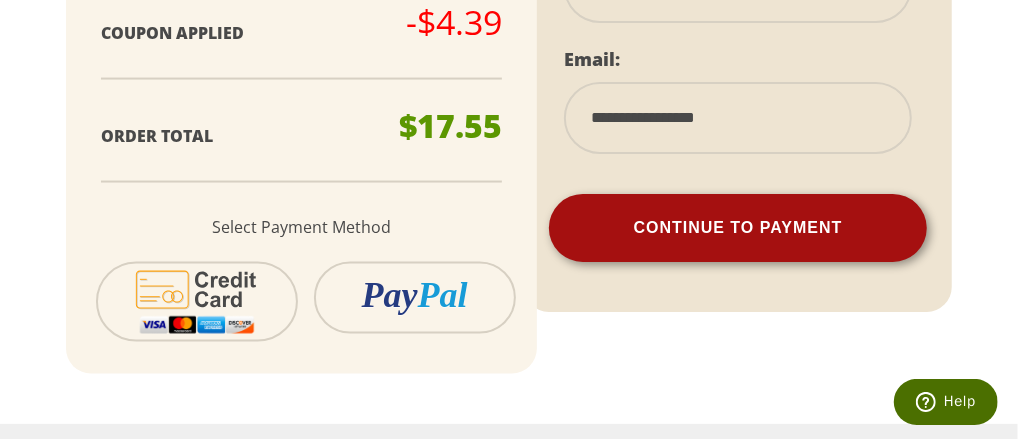 click on "Continue To Payment" at bounding box center [738, 228] 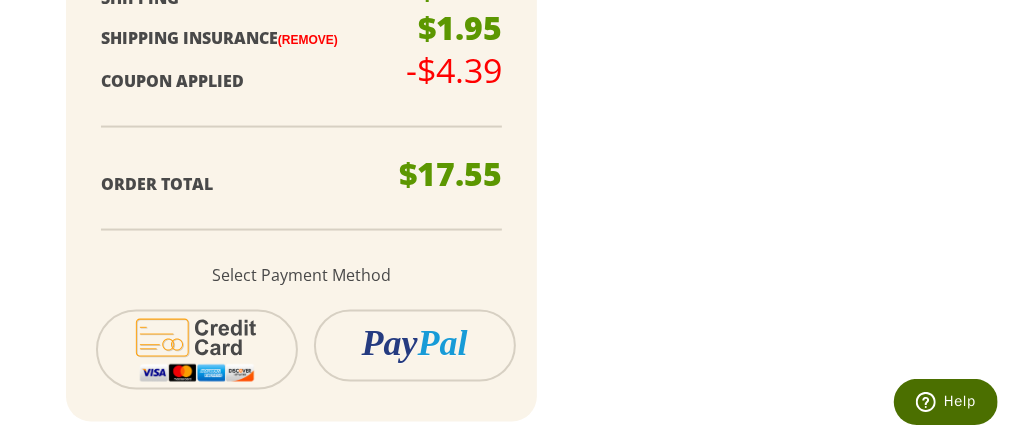 scroll, scrollTop: 1526, scrollLeft: 0, axis: vertical 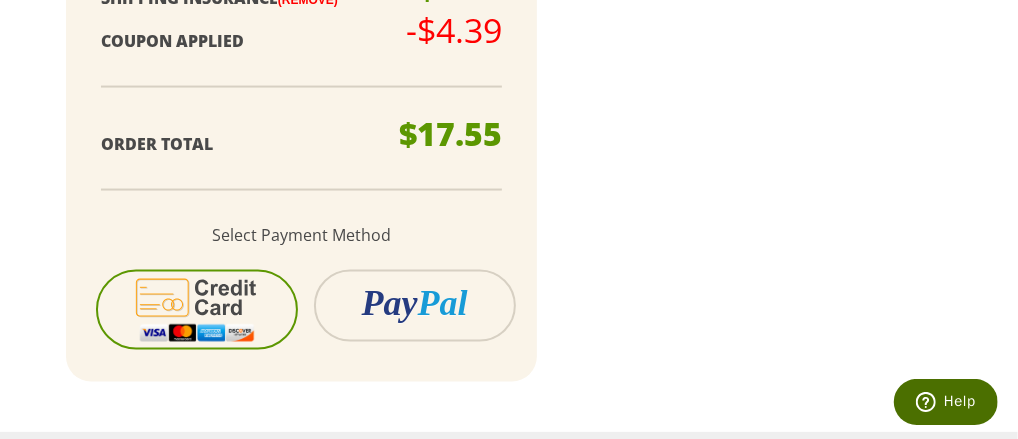 click at bounding box center [197, 310] 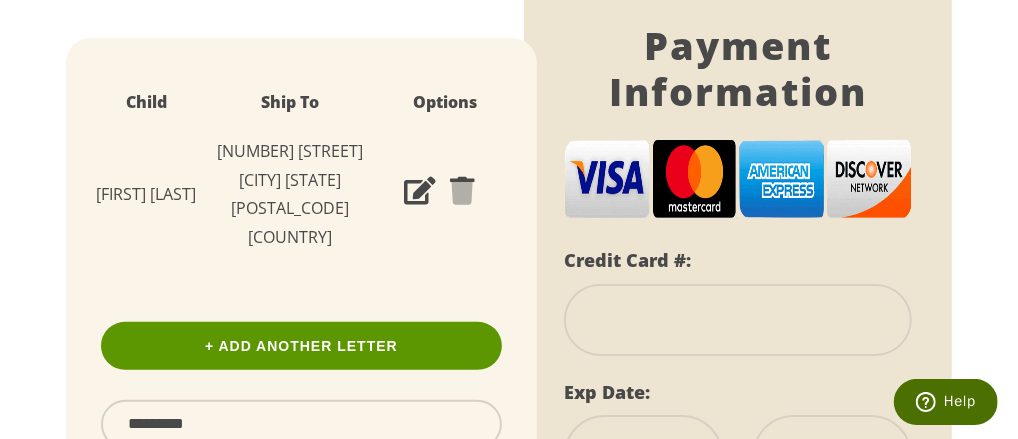 scroll, scrollTop: 400, scrollLeft: 0, axis: vertical 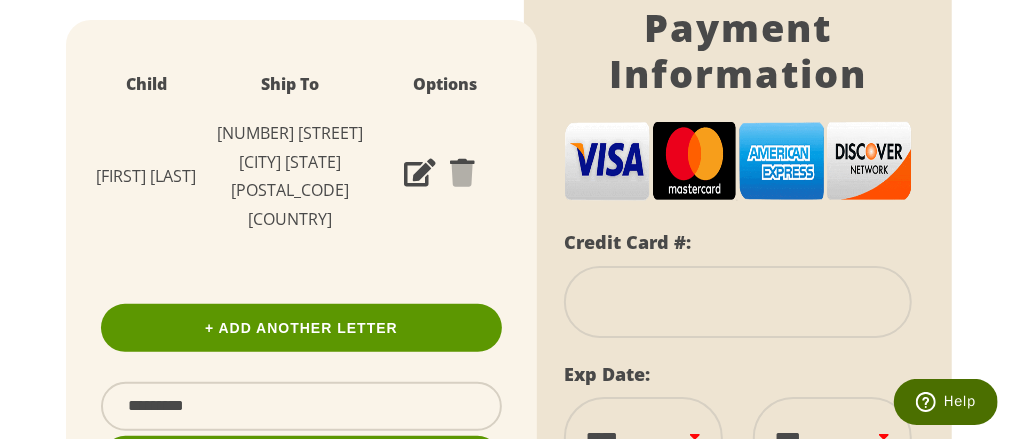 click at bounding box center (738, 302) 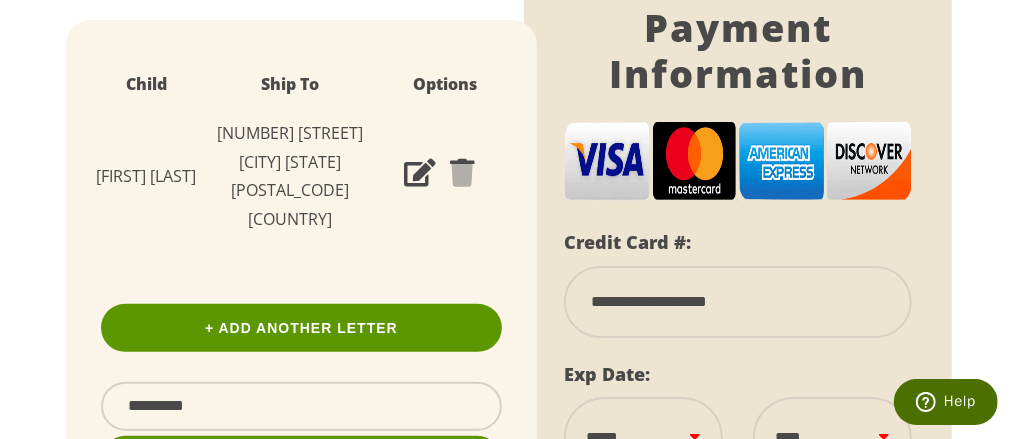select on "**" 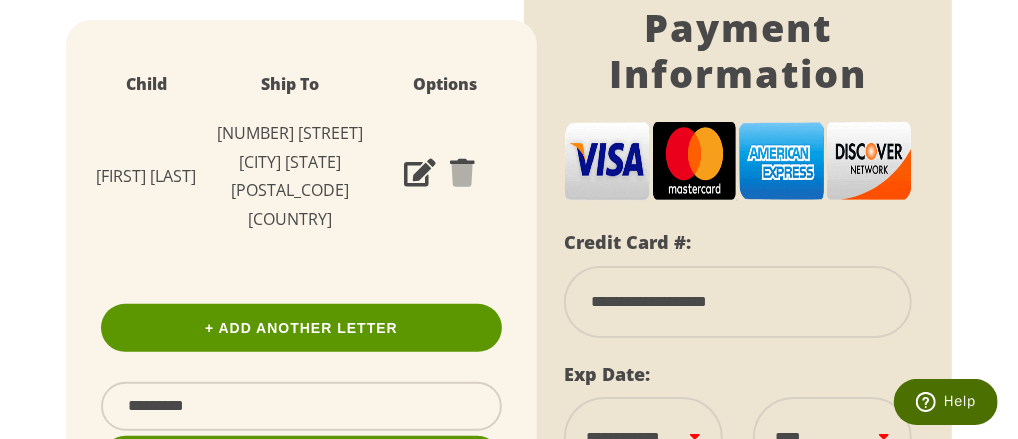 select on "****" 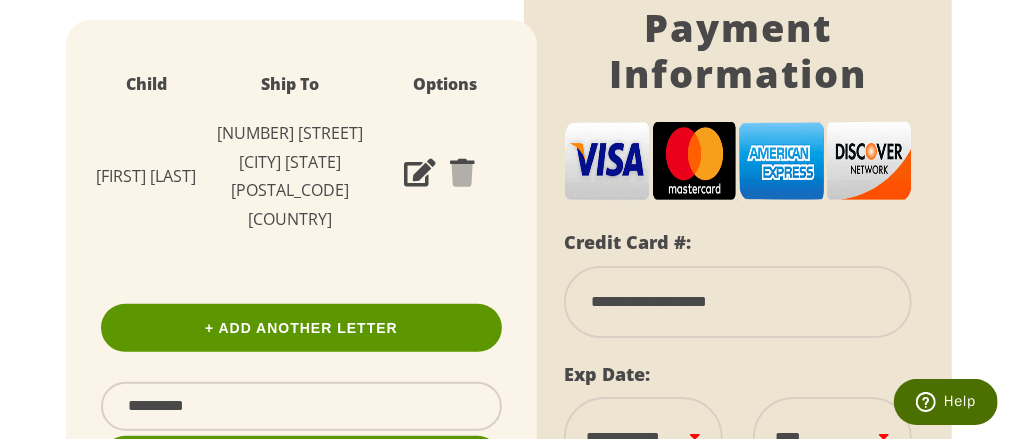type on "***" 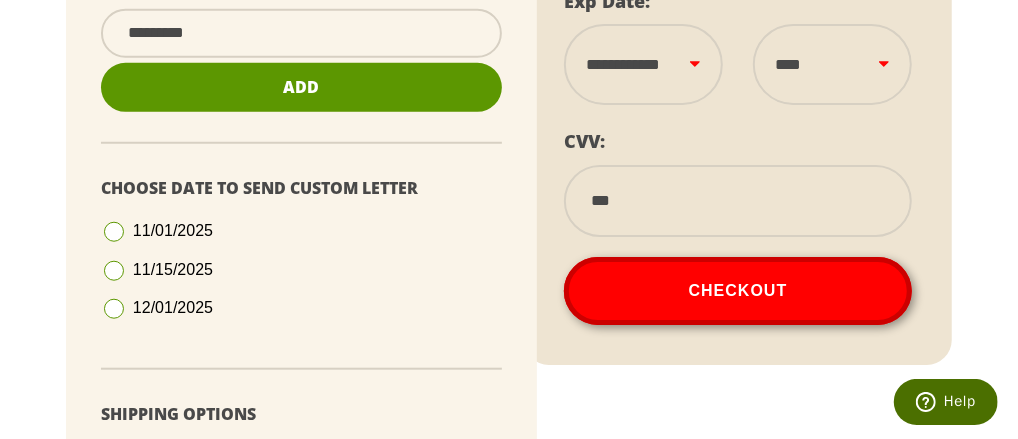 scroll, scrollTop: 800, scrollLeft: 0, axis: vertical 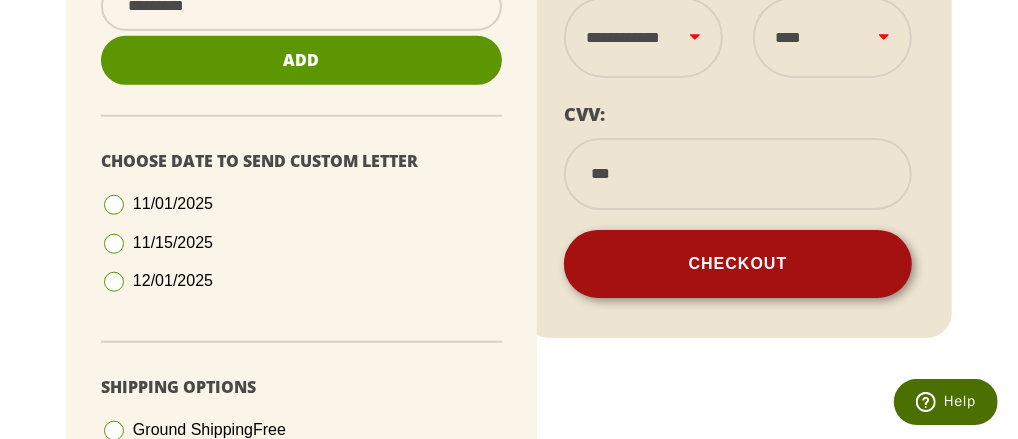 click on "Checkout" at bounding box center [738, 264] 